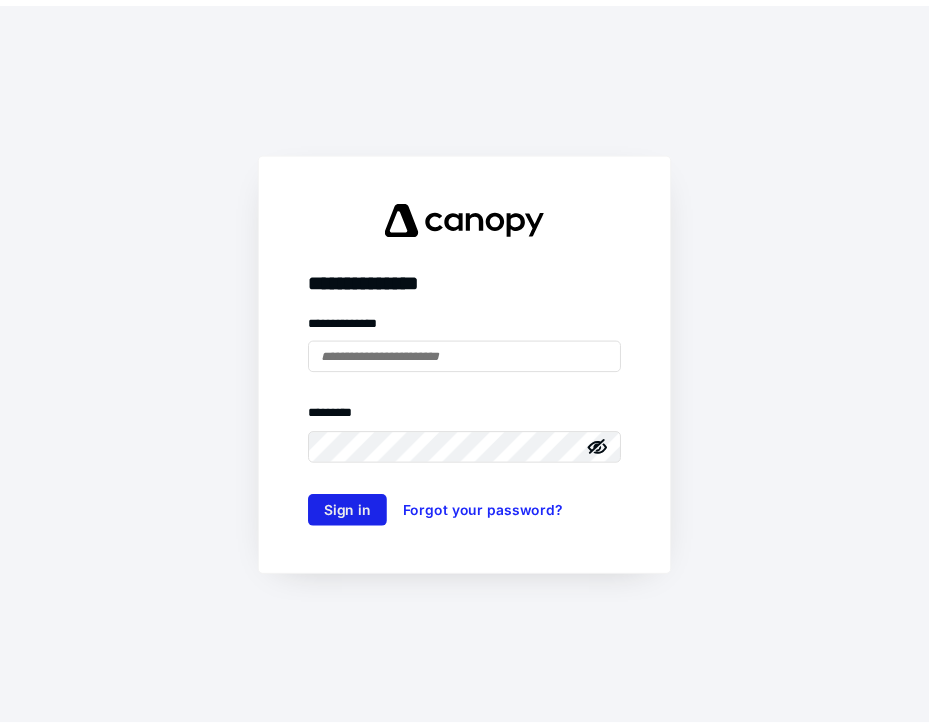 scroll, scrollTop: 0, scrollLeft: 0, axis: both 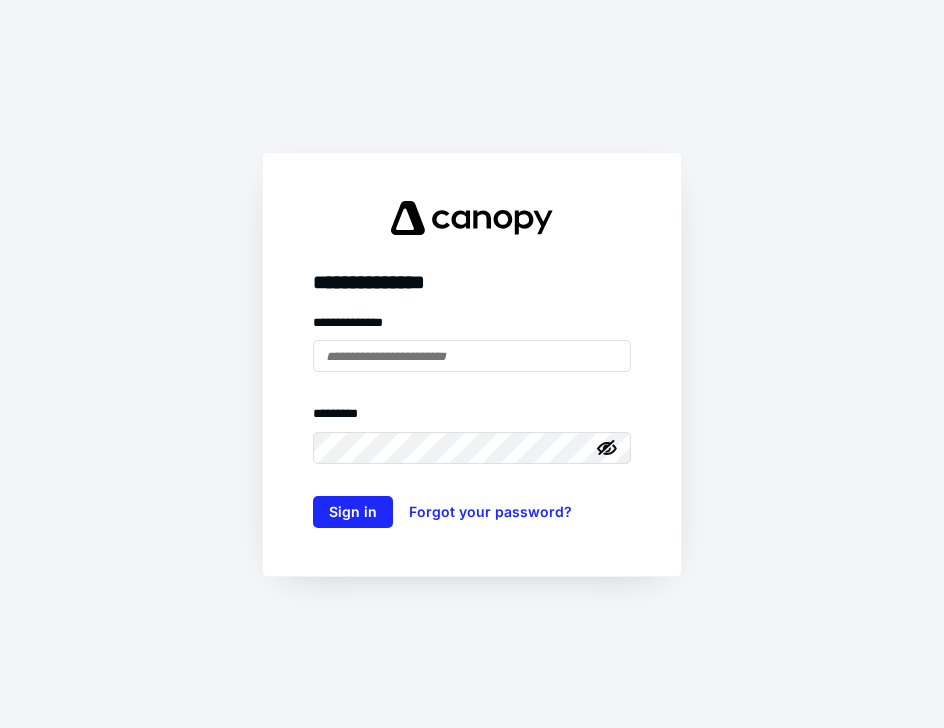 type on "**********" 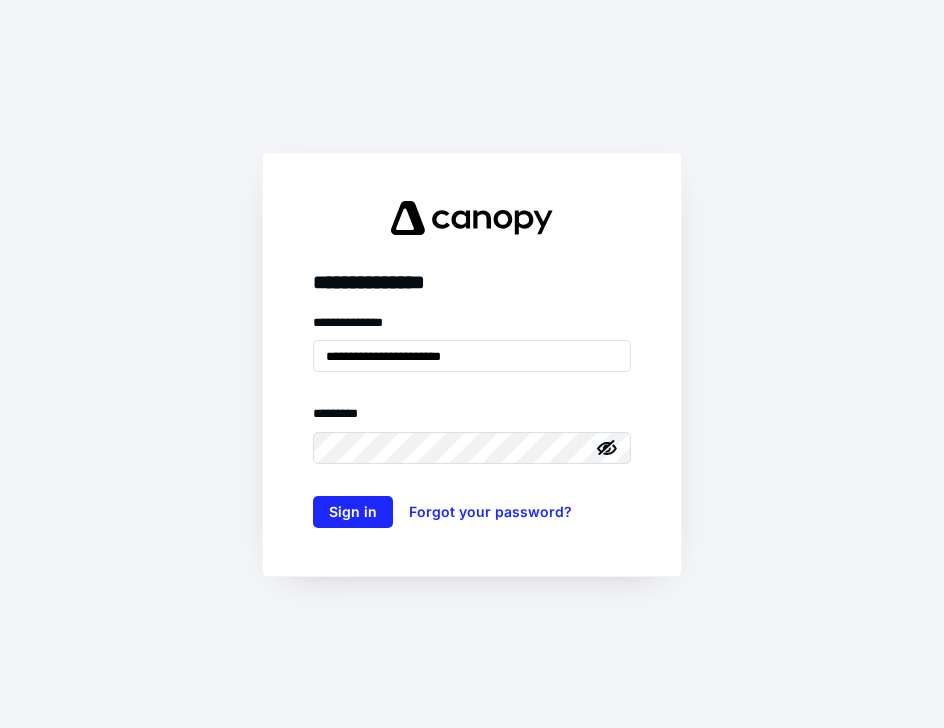 click on "**********" at bounding box center [472, 364] 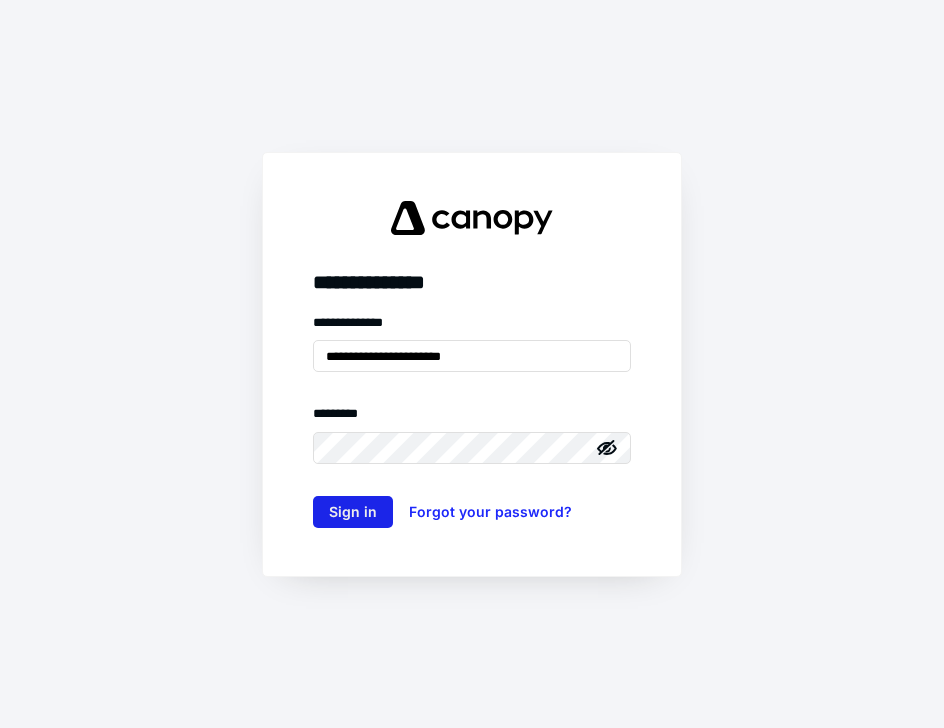 click on "Sign in" at bounding box center (353, 512) 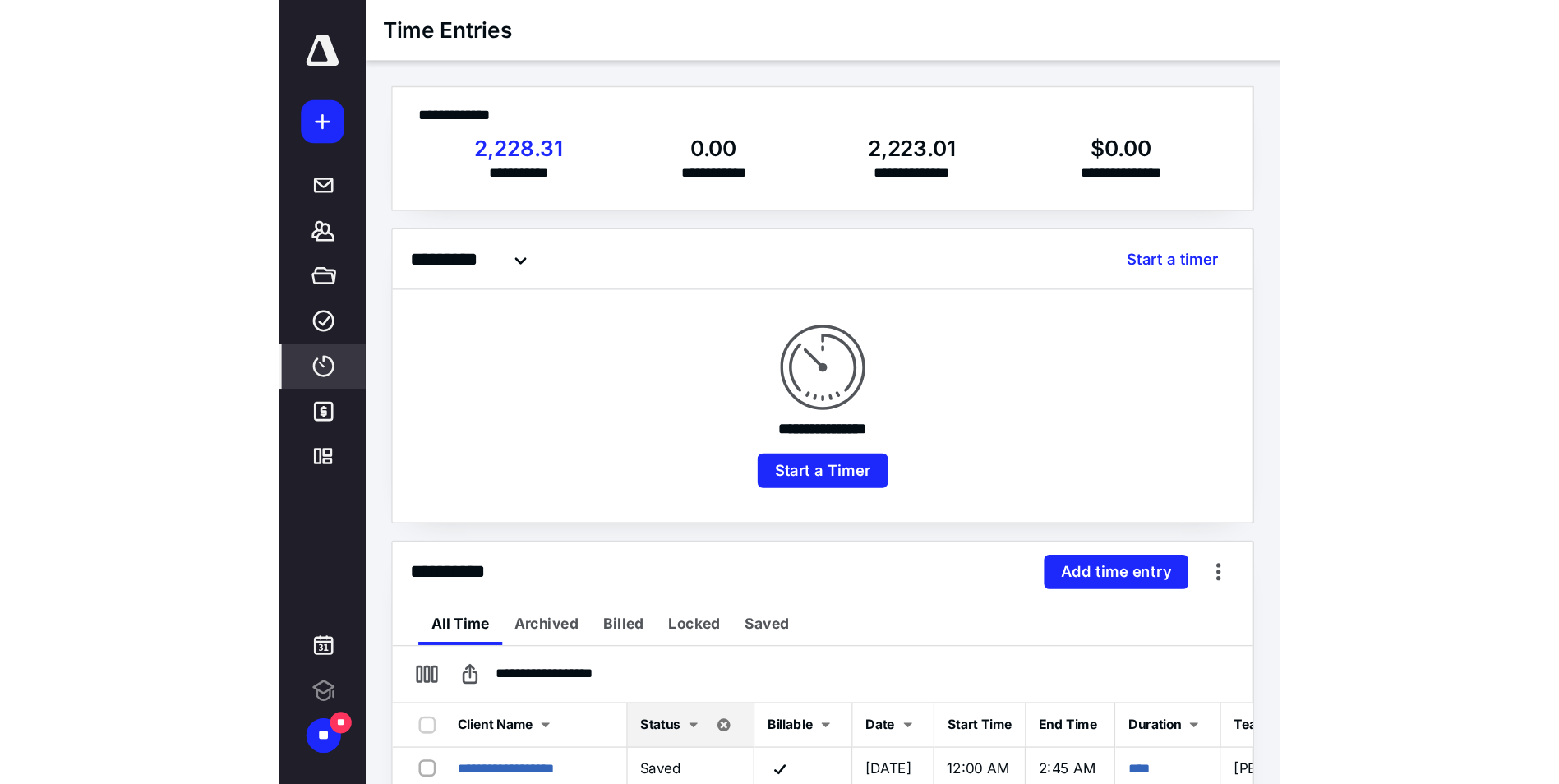 scroll, scrollTop: 0, scrollLeft: 0, axis: both 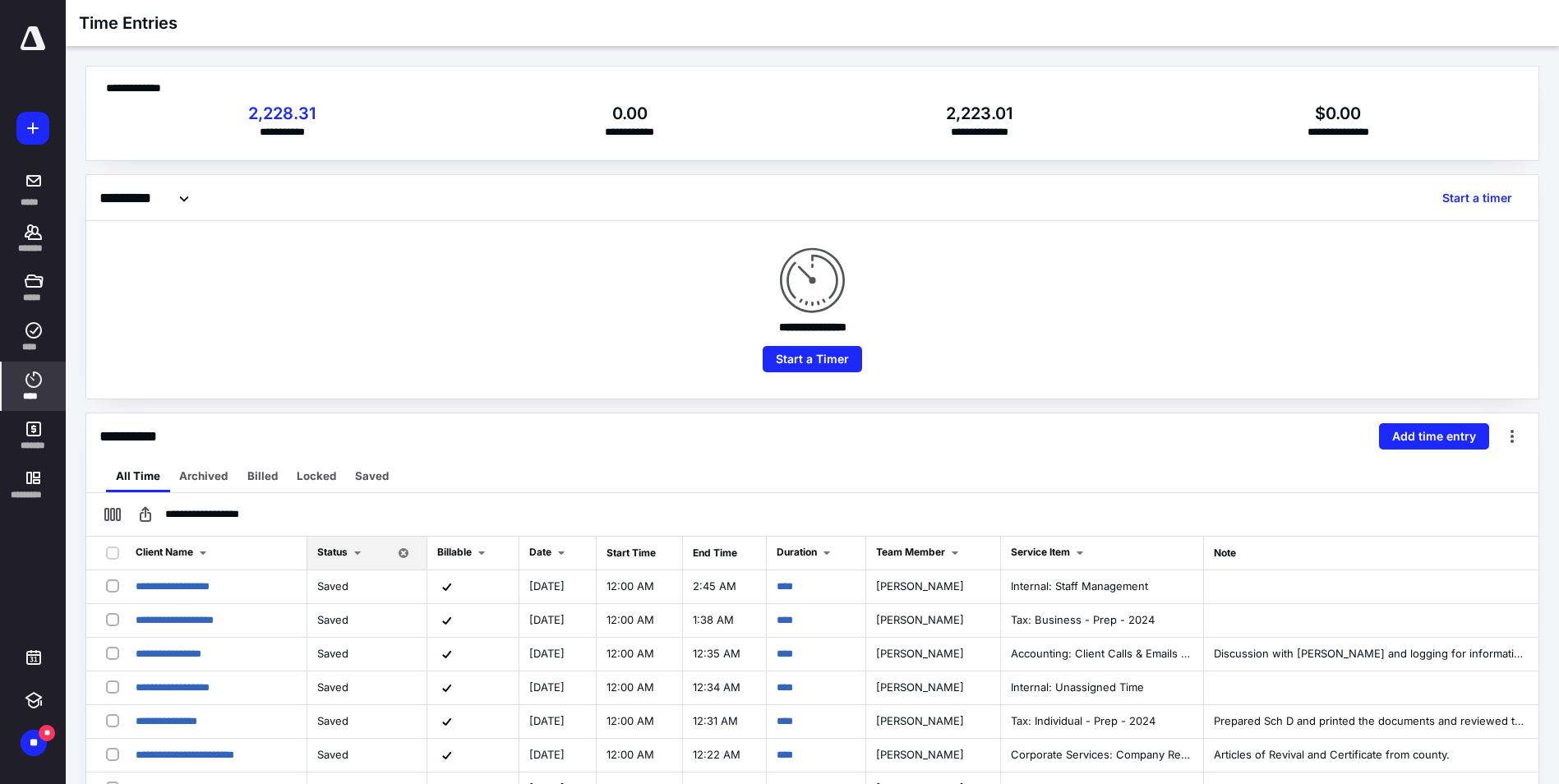 click on "**********" at bounding box center [812, 598] 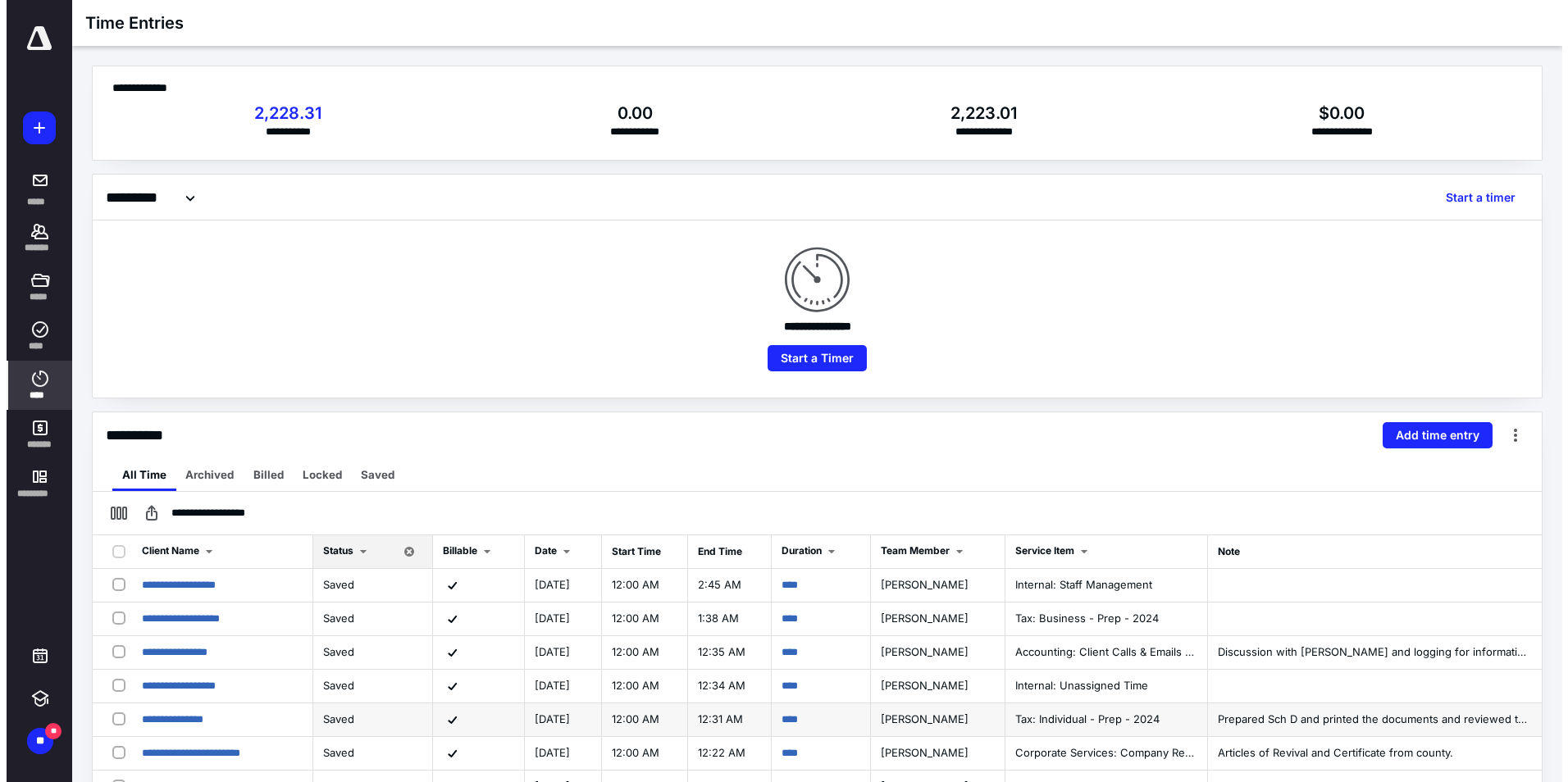 scroll, scrollTop: 328, scrollLeft: 0, axis: vertical 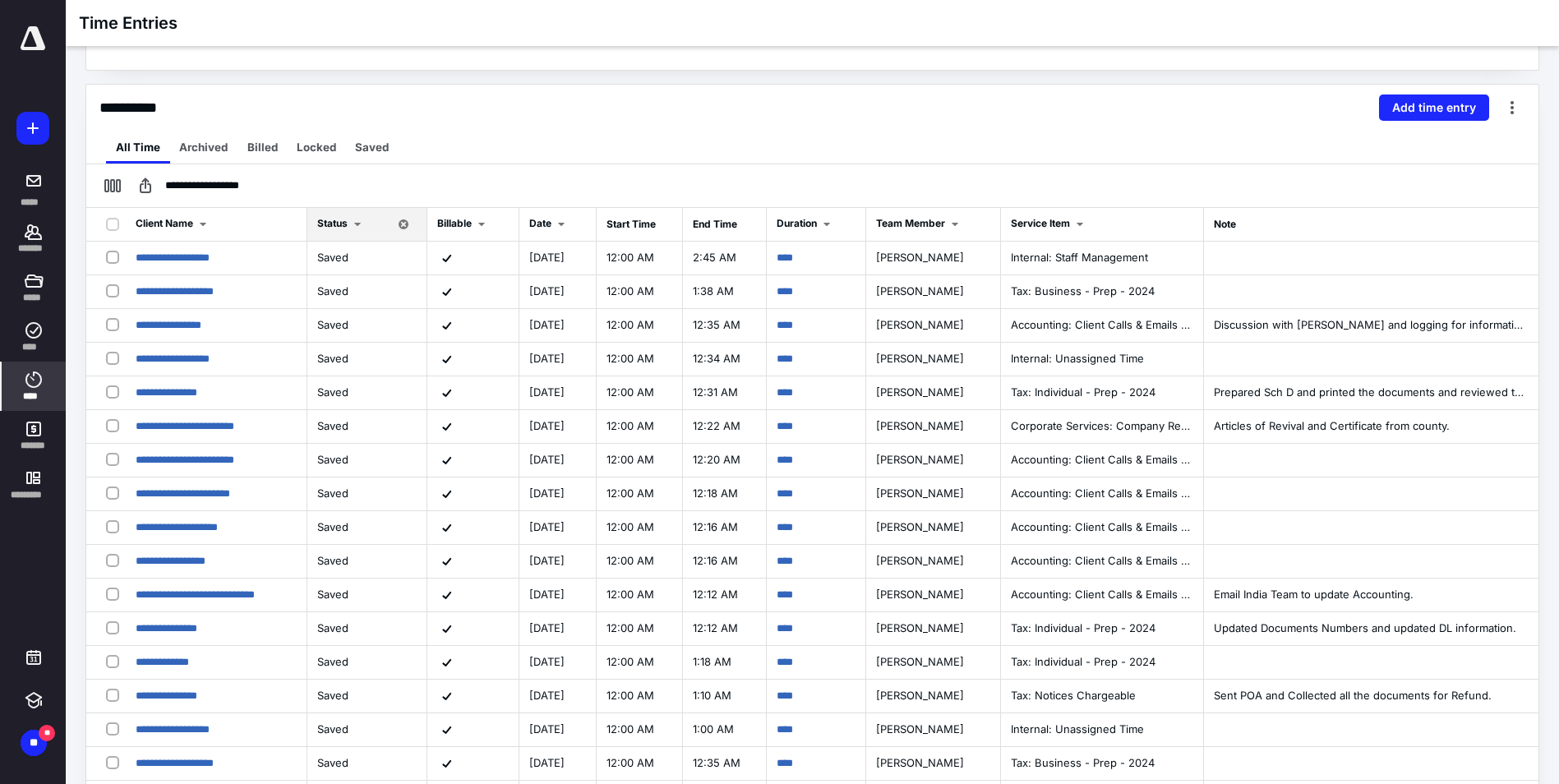 click on "All Time Archived Billed Locked Saved" at bounding box center [812, 147] 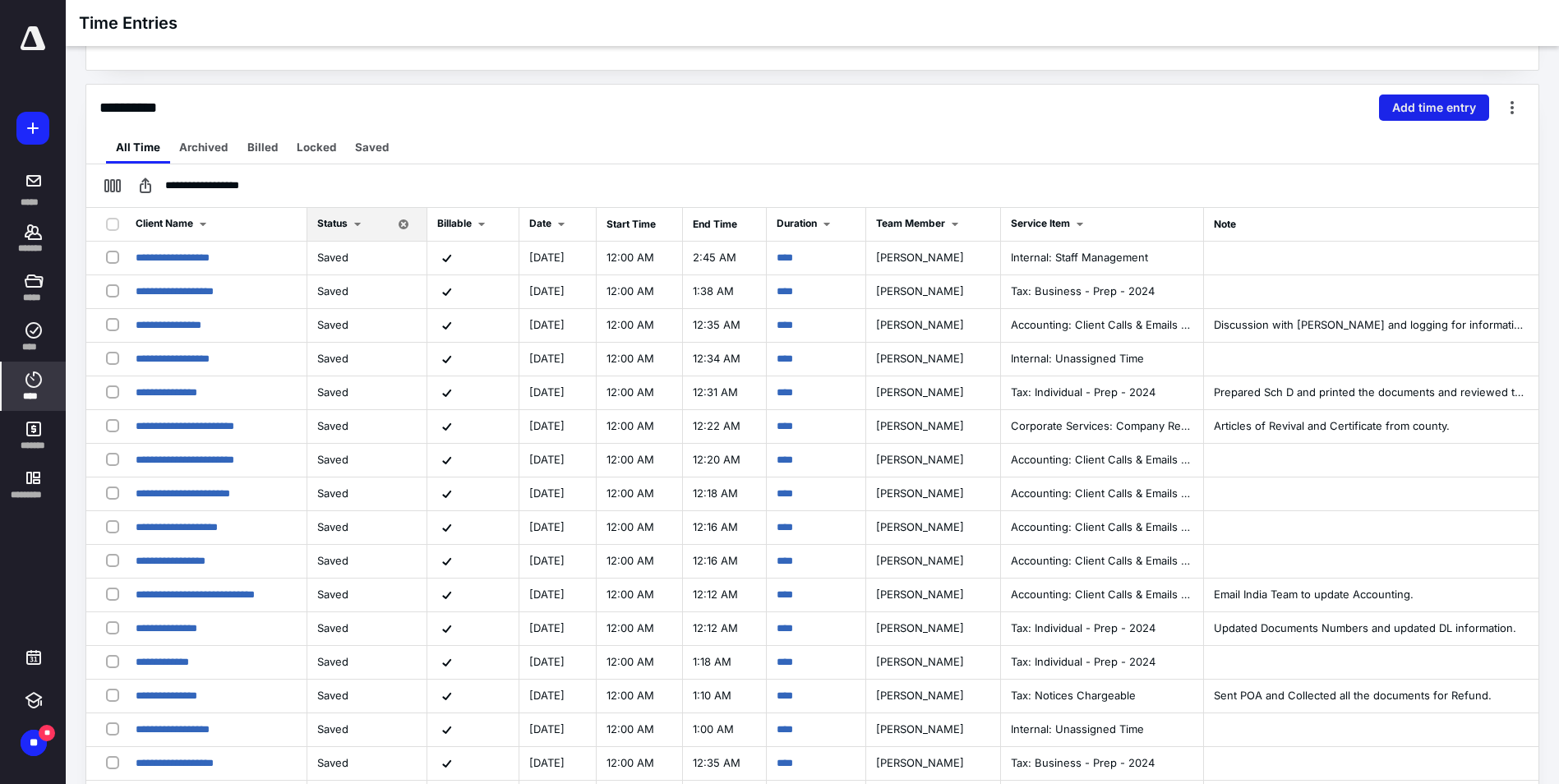 click on "Add time entry" at bounding box center [1434, 108] 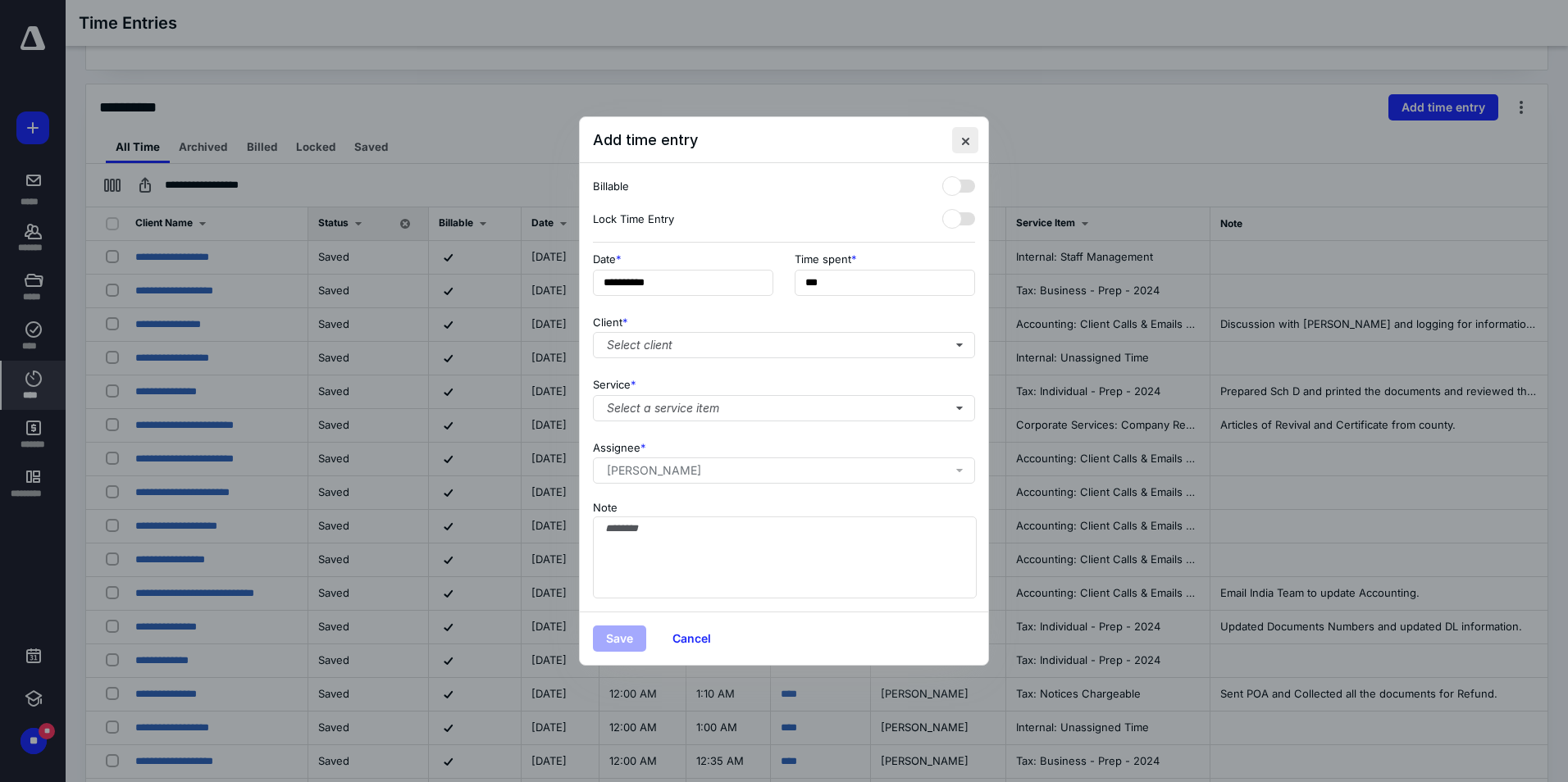 click at bounding box center (965, 140) 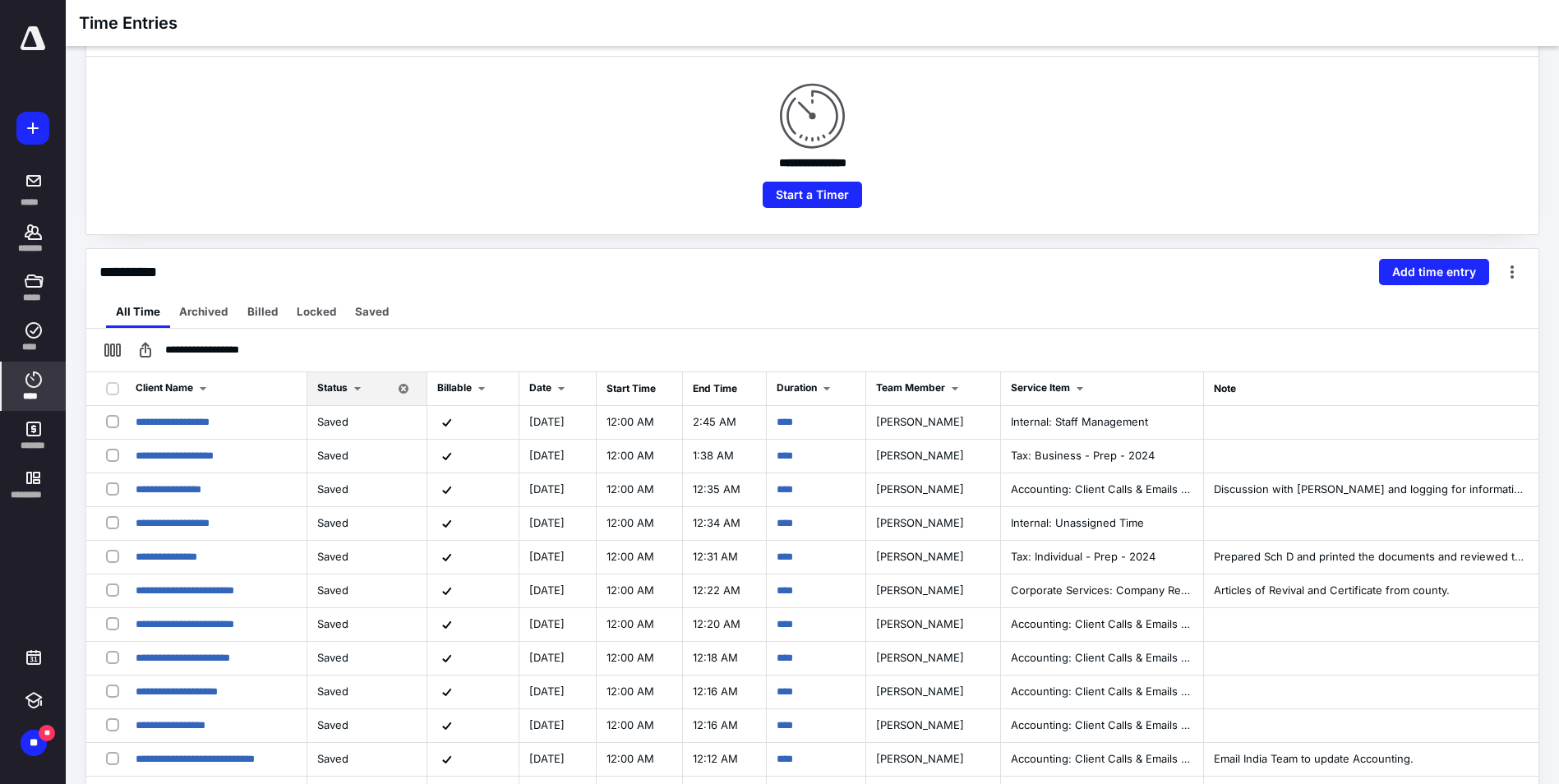 scroll, scrollTop: 0, scrollLeft: 0, axis: both 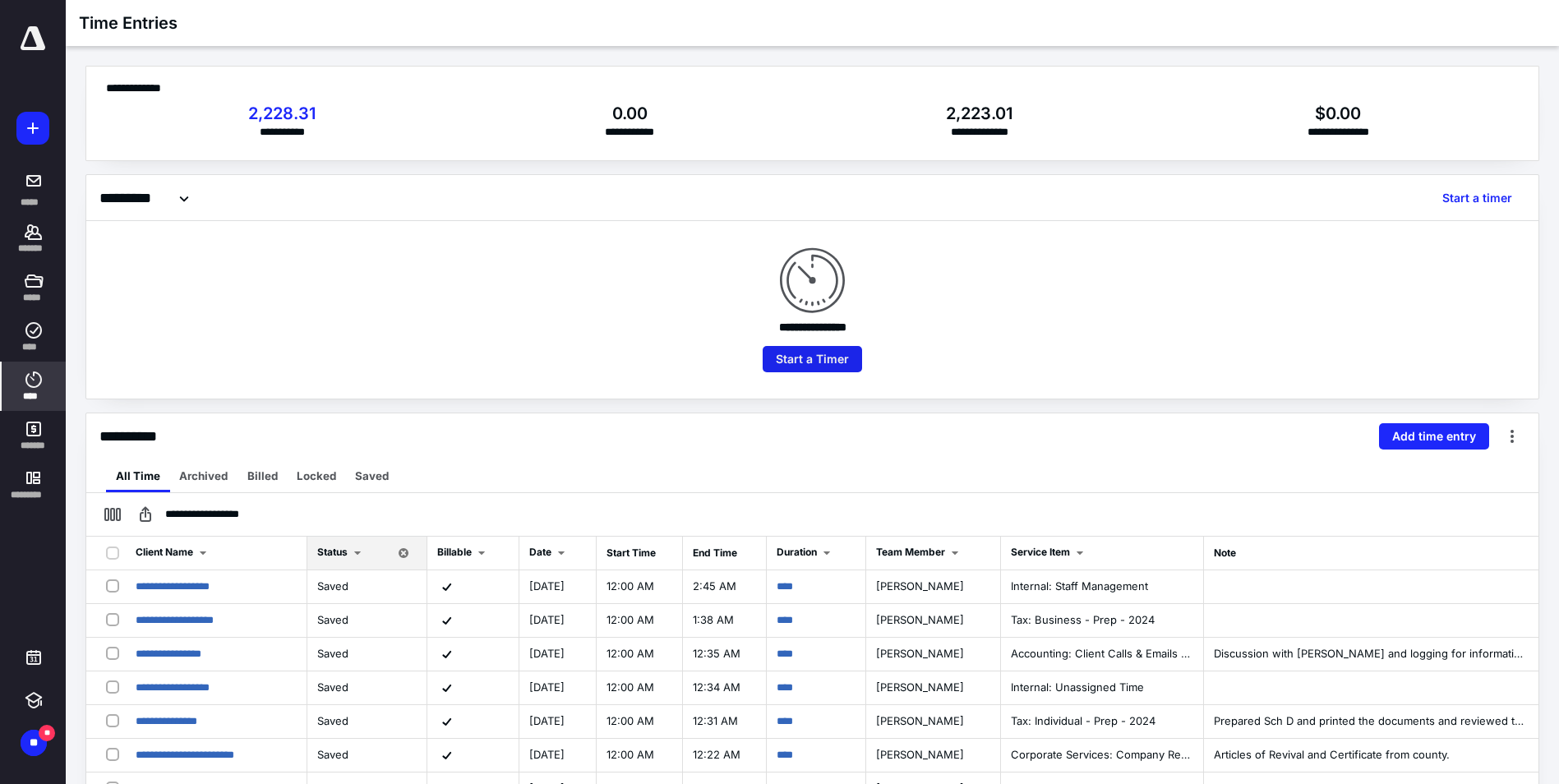 click on "Start a Timer" at bounding box center [812, 359] 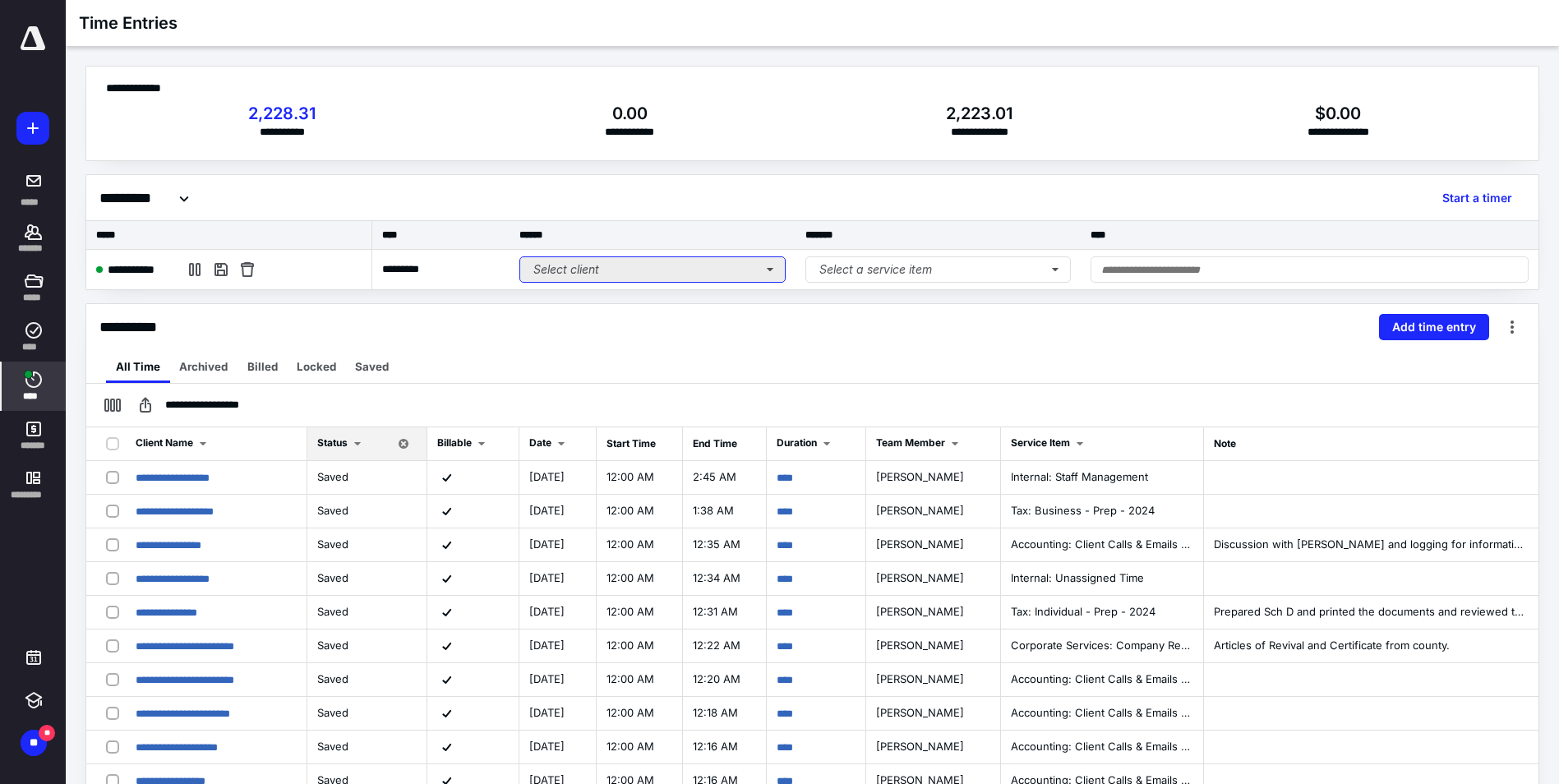 click on "Select client" at bounding box center (653, 270) 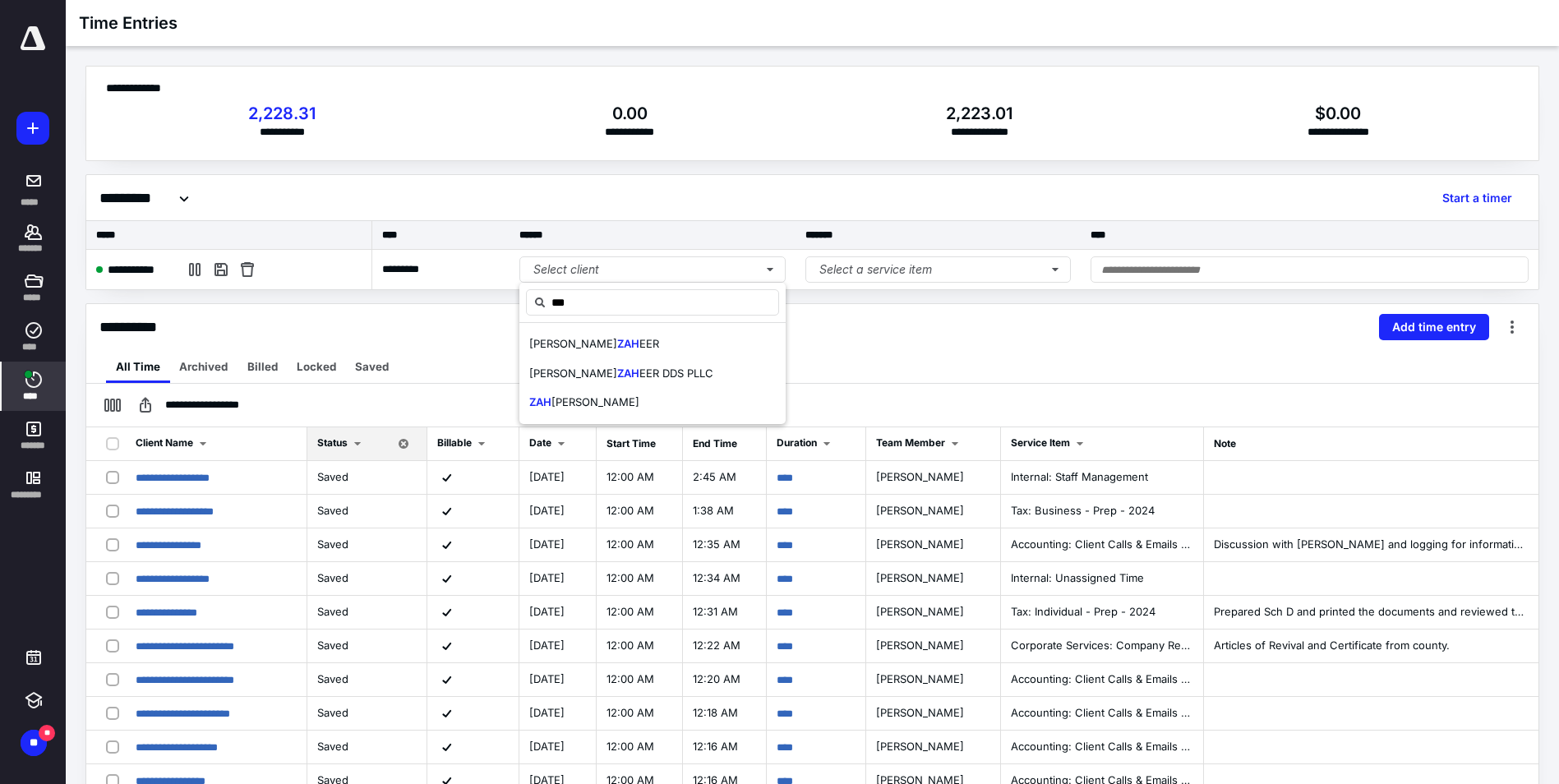 click on "***" at bounding box center (653, 302) 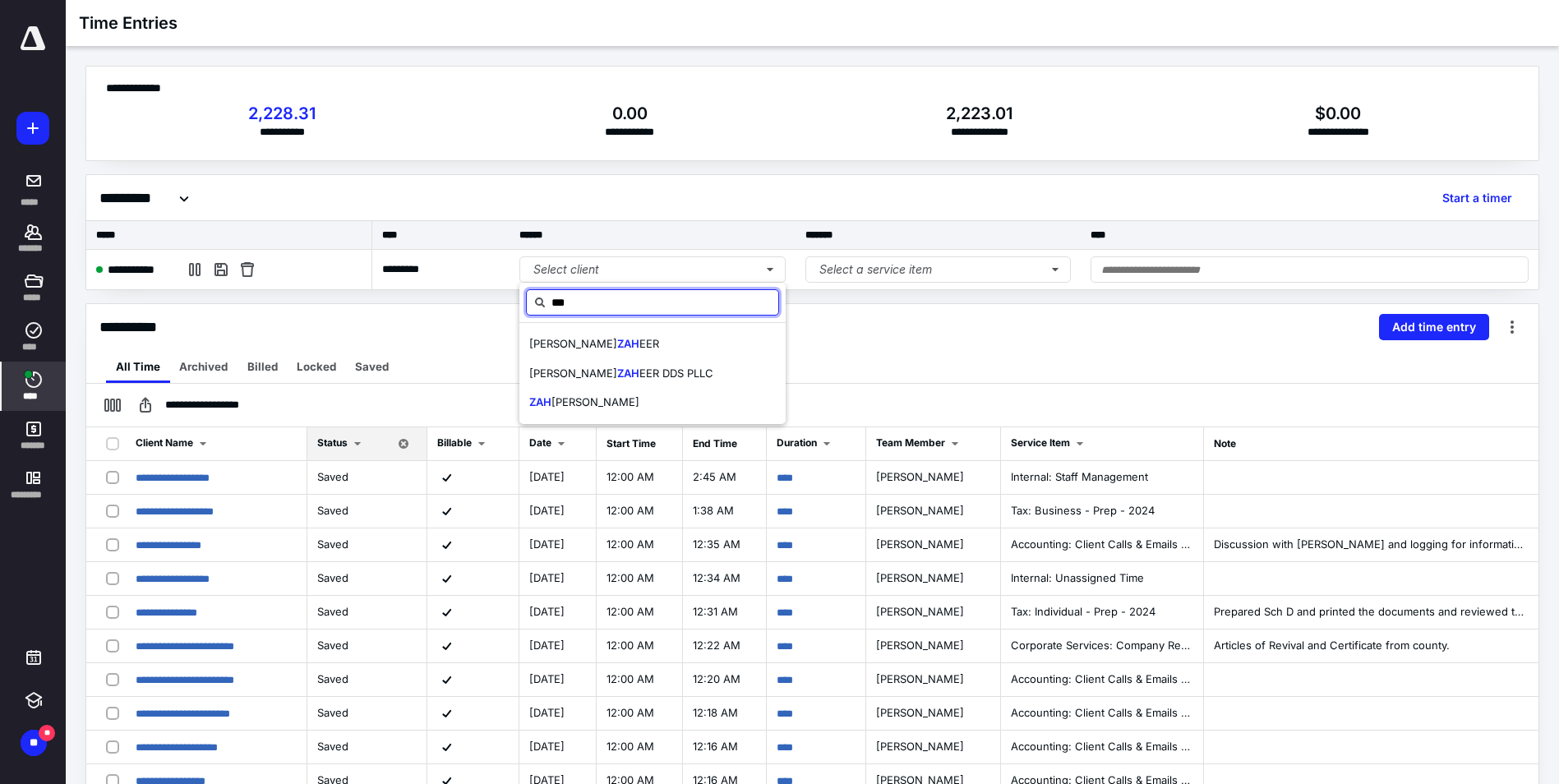 drag, startPoint x: 634, startPoint y: 288, endPoint x: 632, endPoint y: 309, distance: 21.095023 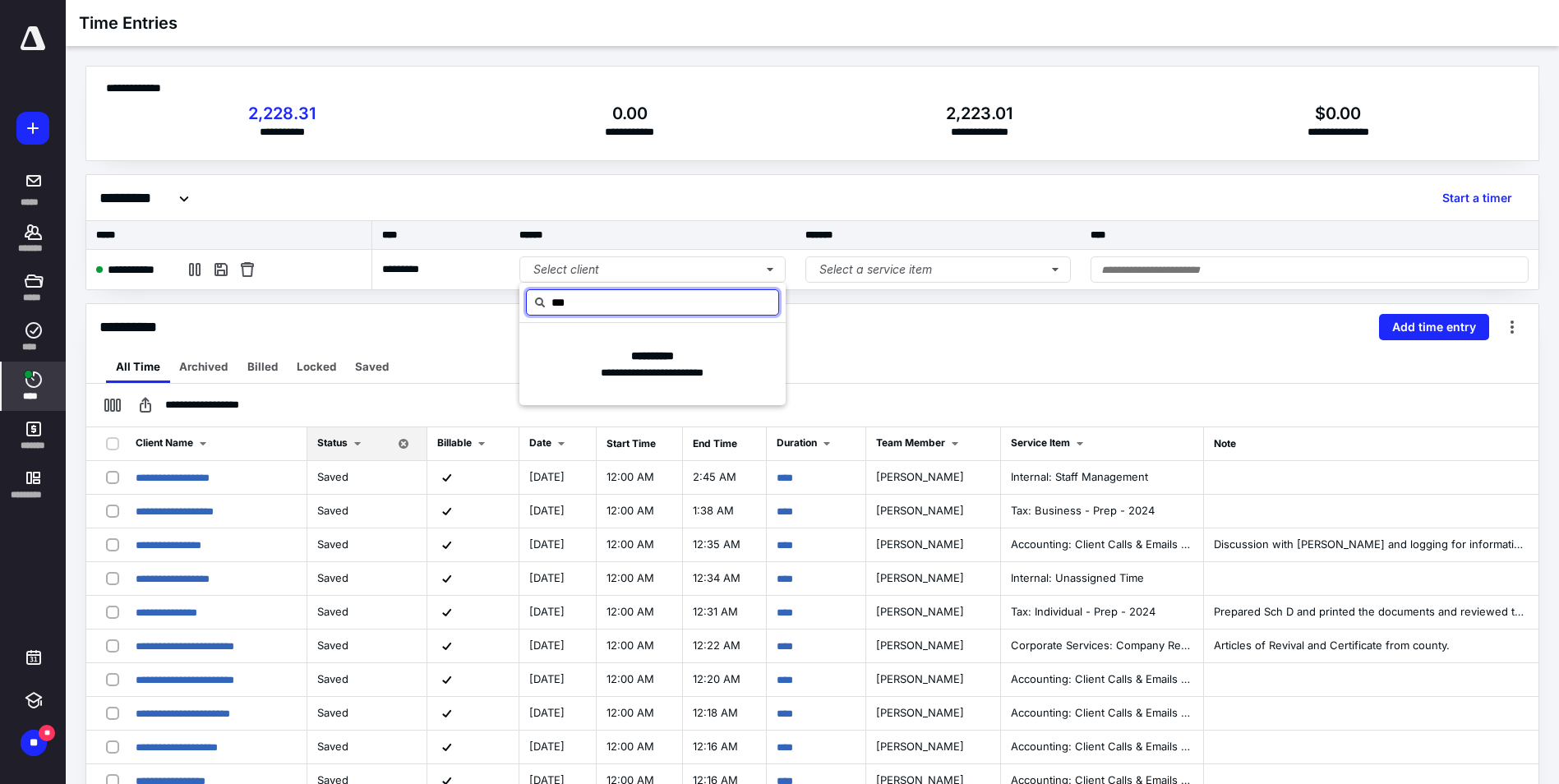 click on "***" at bounding box center [653, 302] 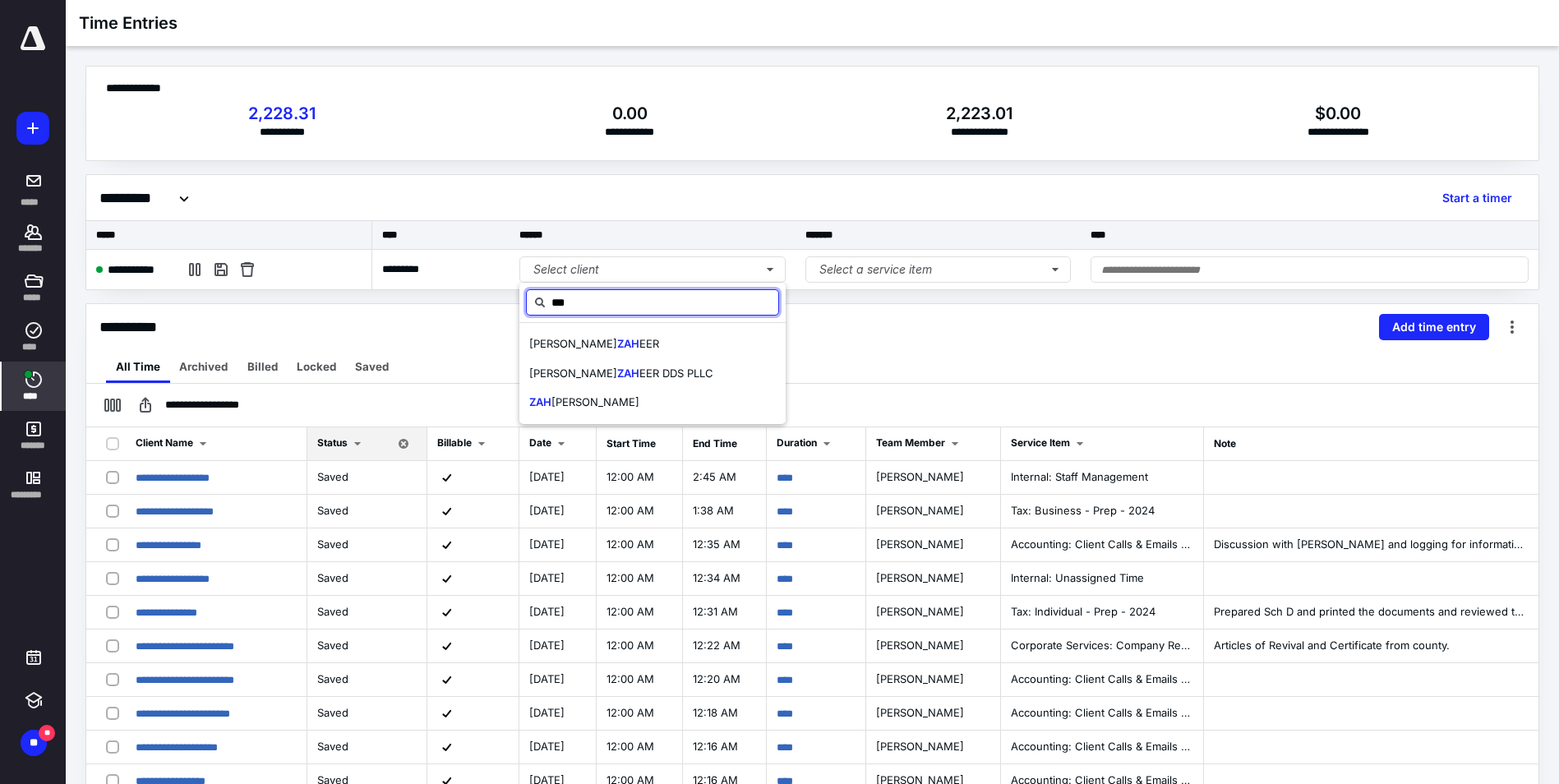 click on "***" at bounding box center (653, 302) 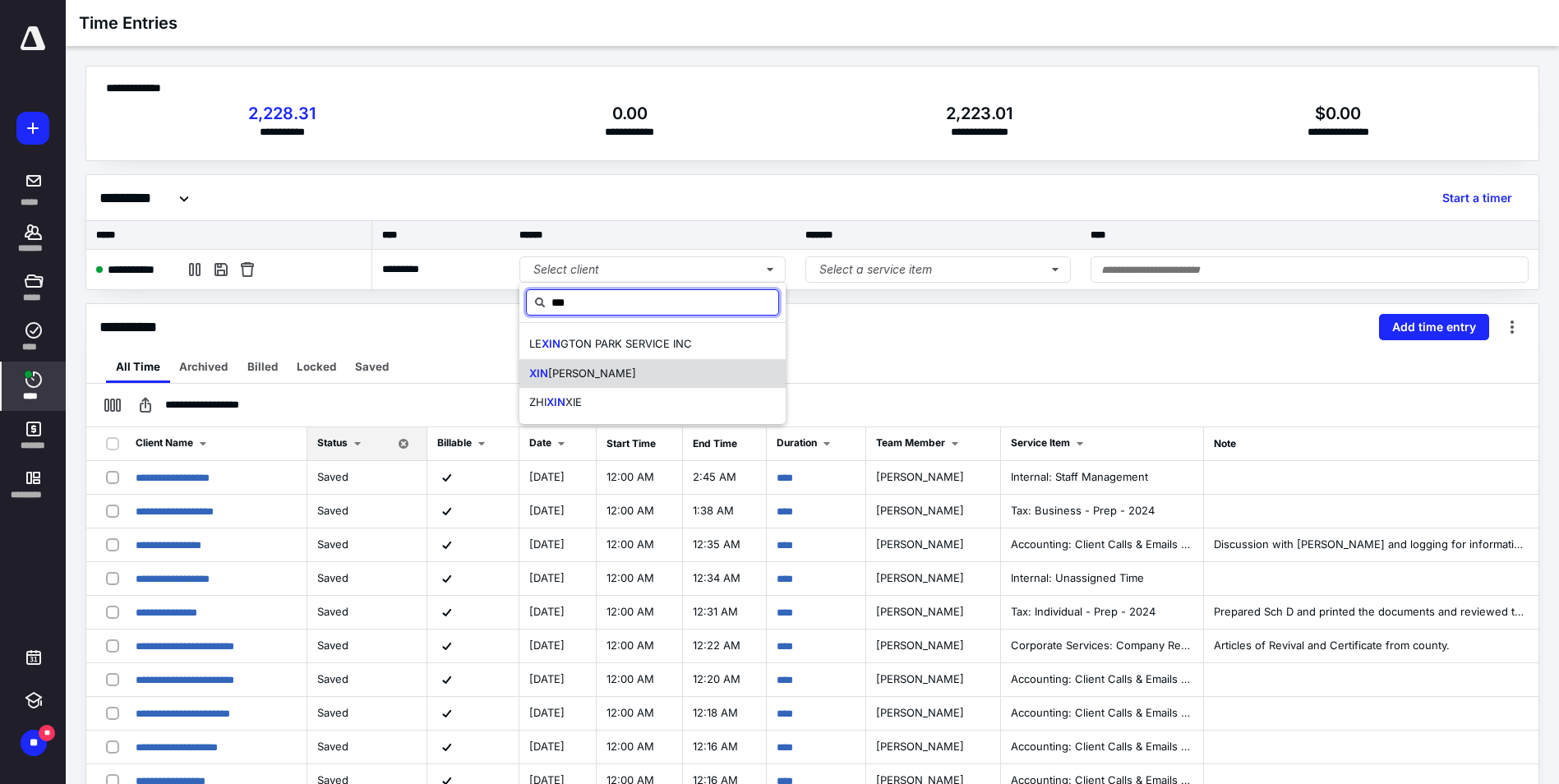 click on "[PERSON_NAME]" at bounding box center (653, 374) 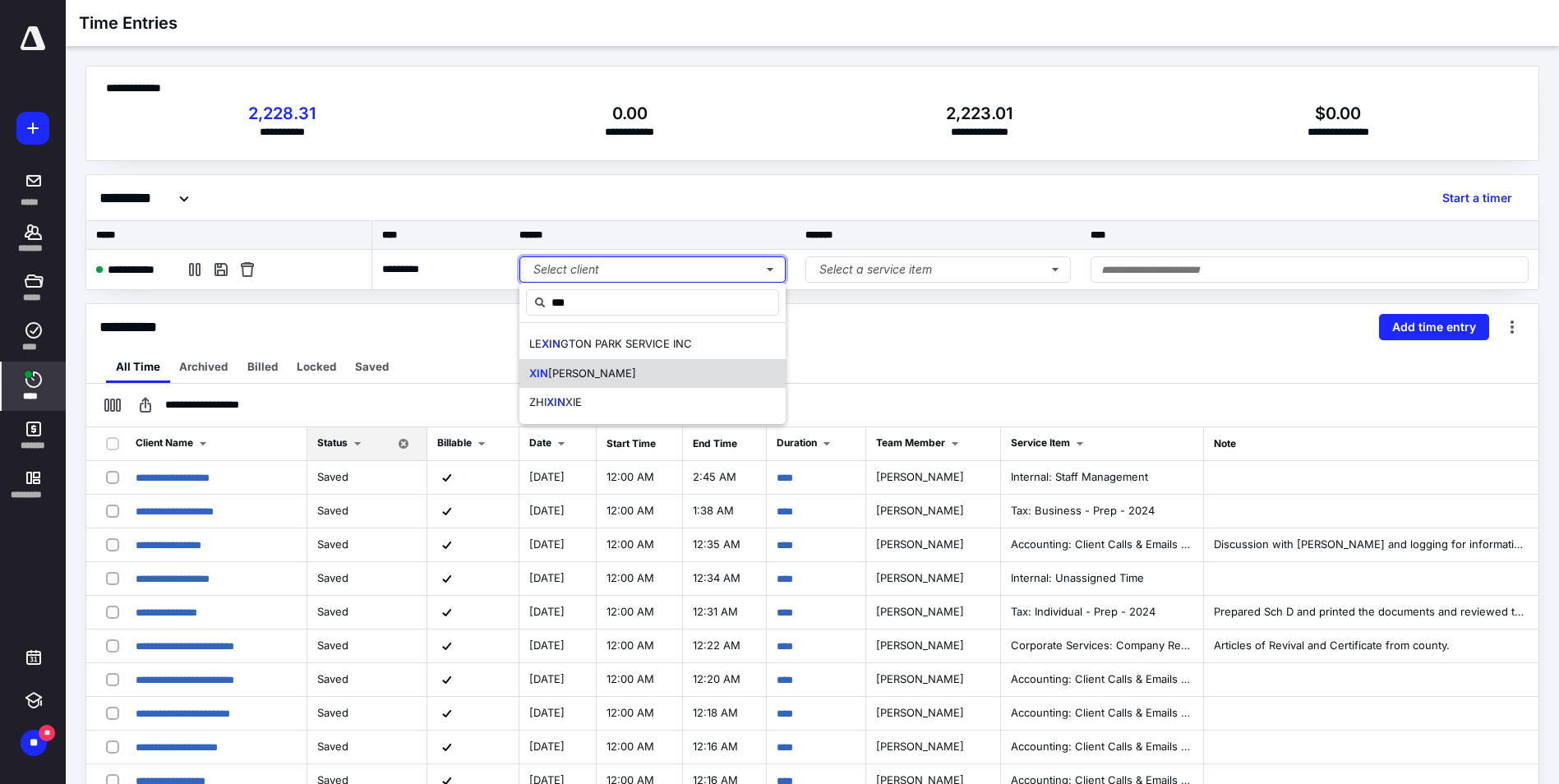 type 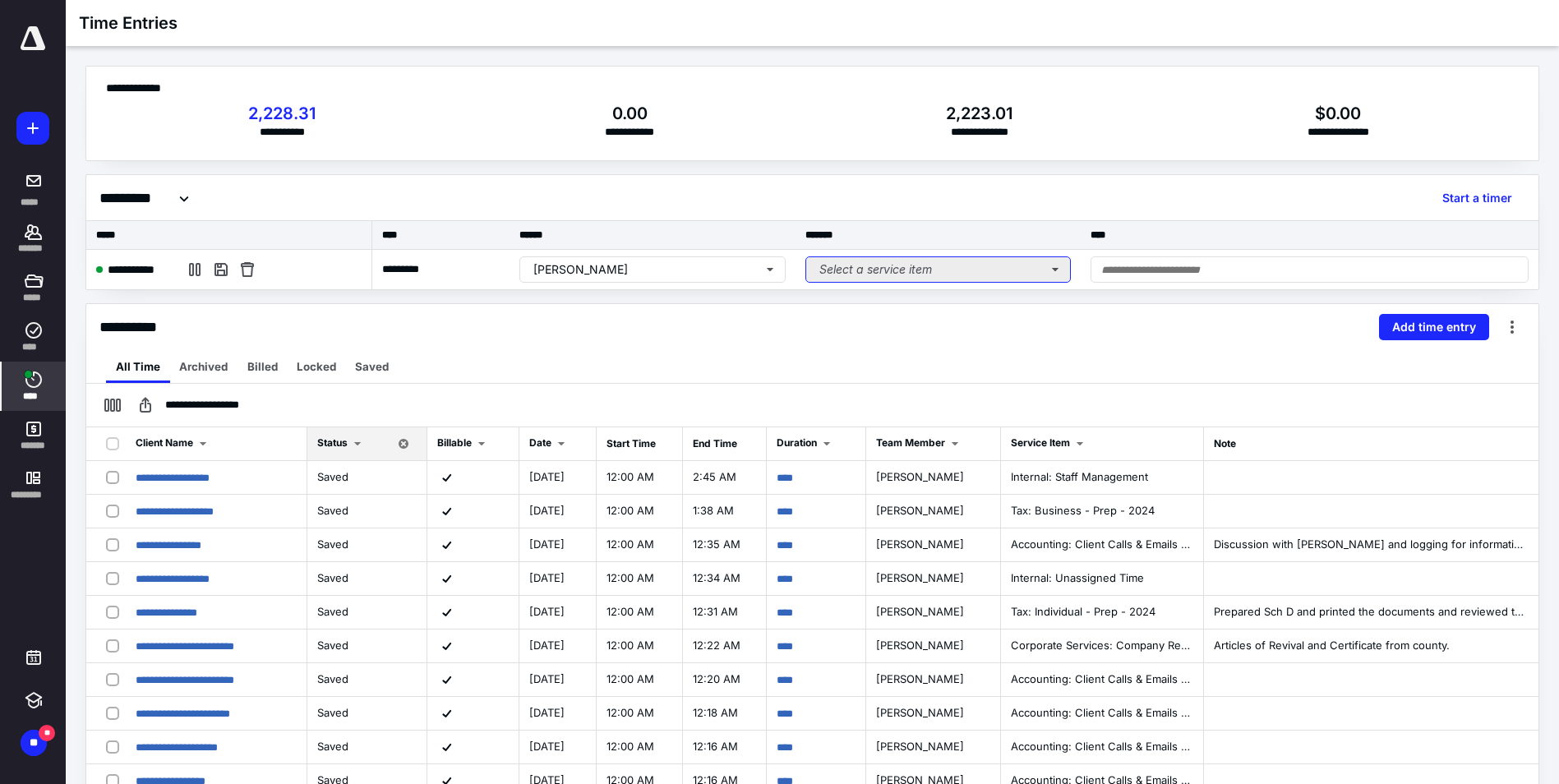 click on "Select a service item" at bounding box center (939, 270) 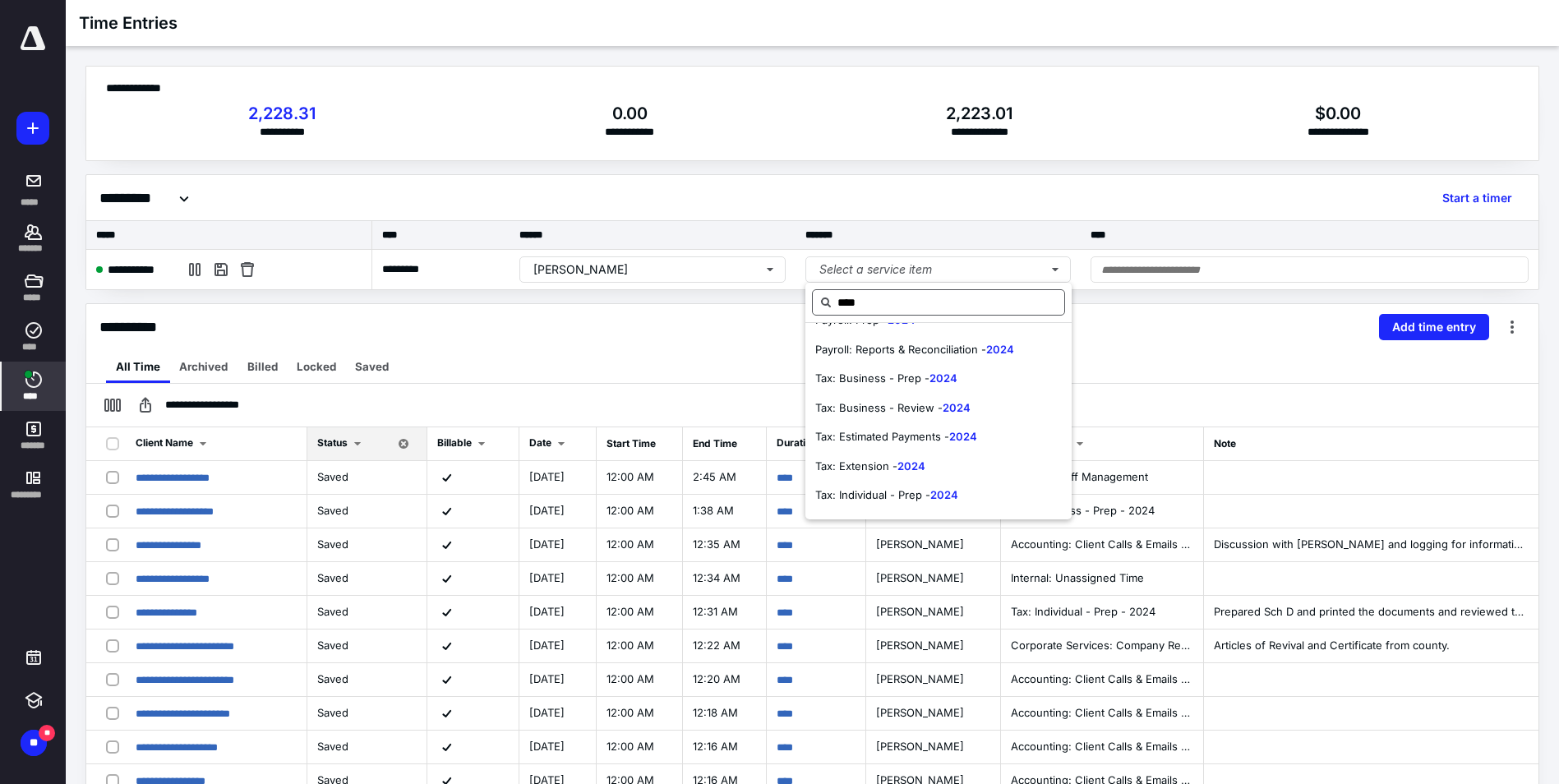 scroll, scrollTop: 108, scrollLeft: 0, axis: vertical 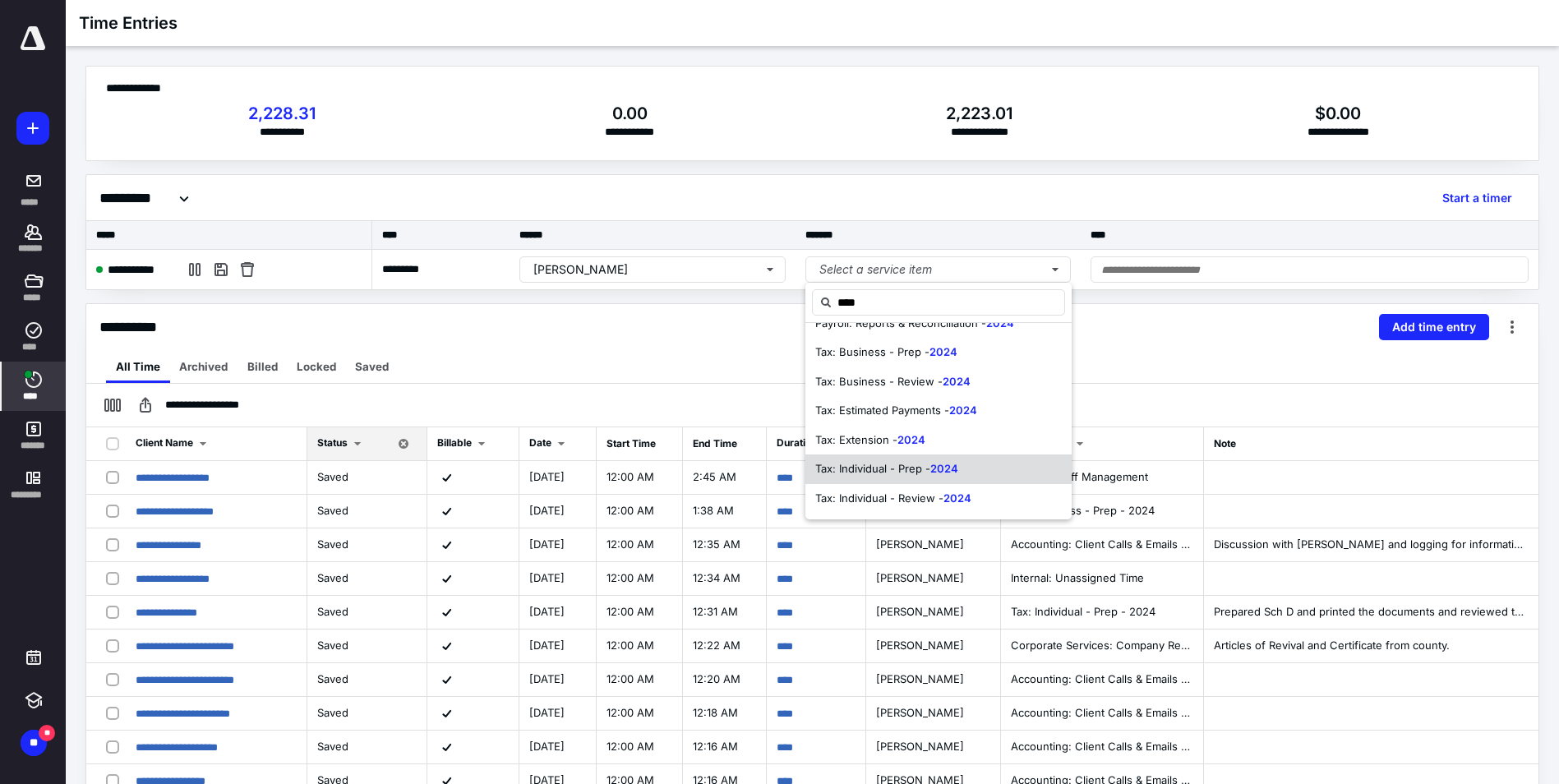 click on "Tax: Individual - Prep -  2024" at bounding box center (939, 469) 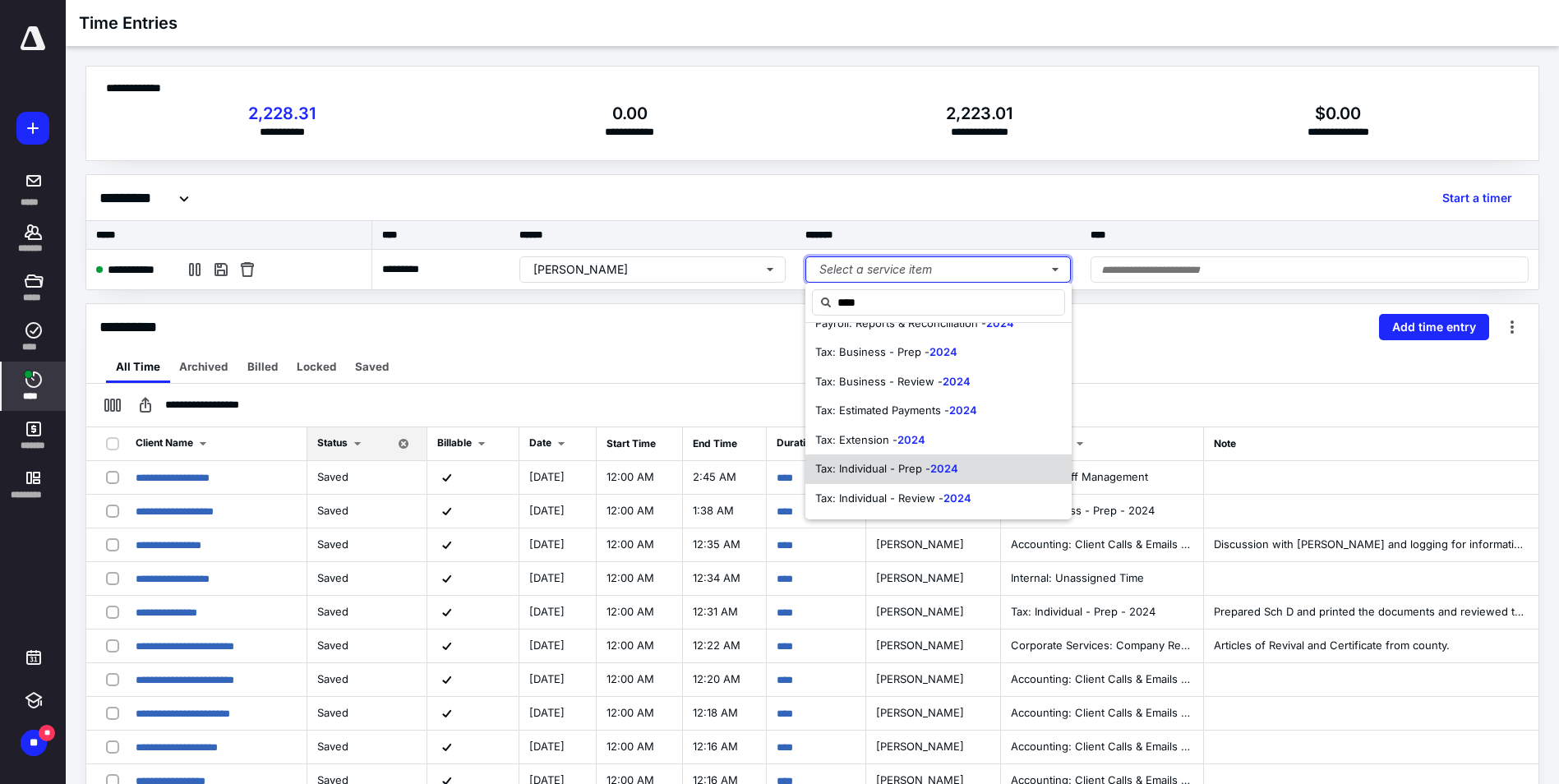 type 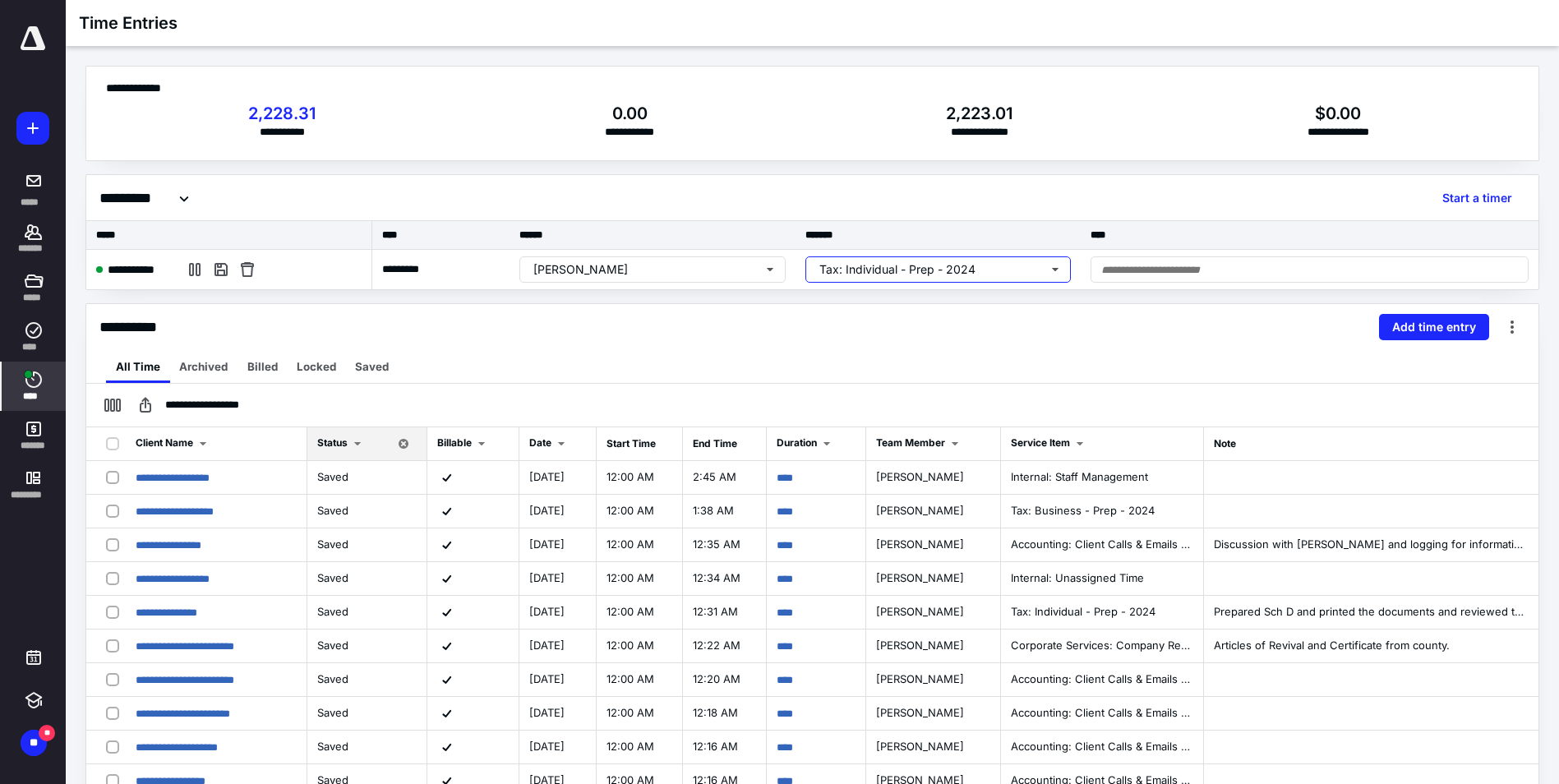 scroll, scrollTop: 0, scrollLeft: 0, axis: both 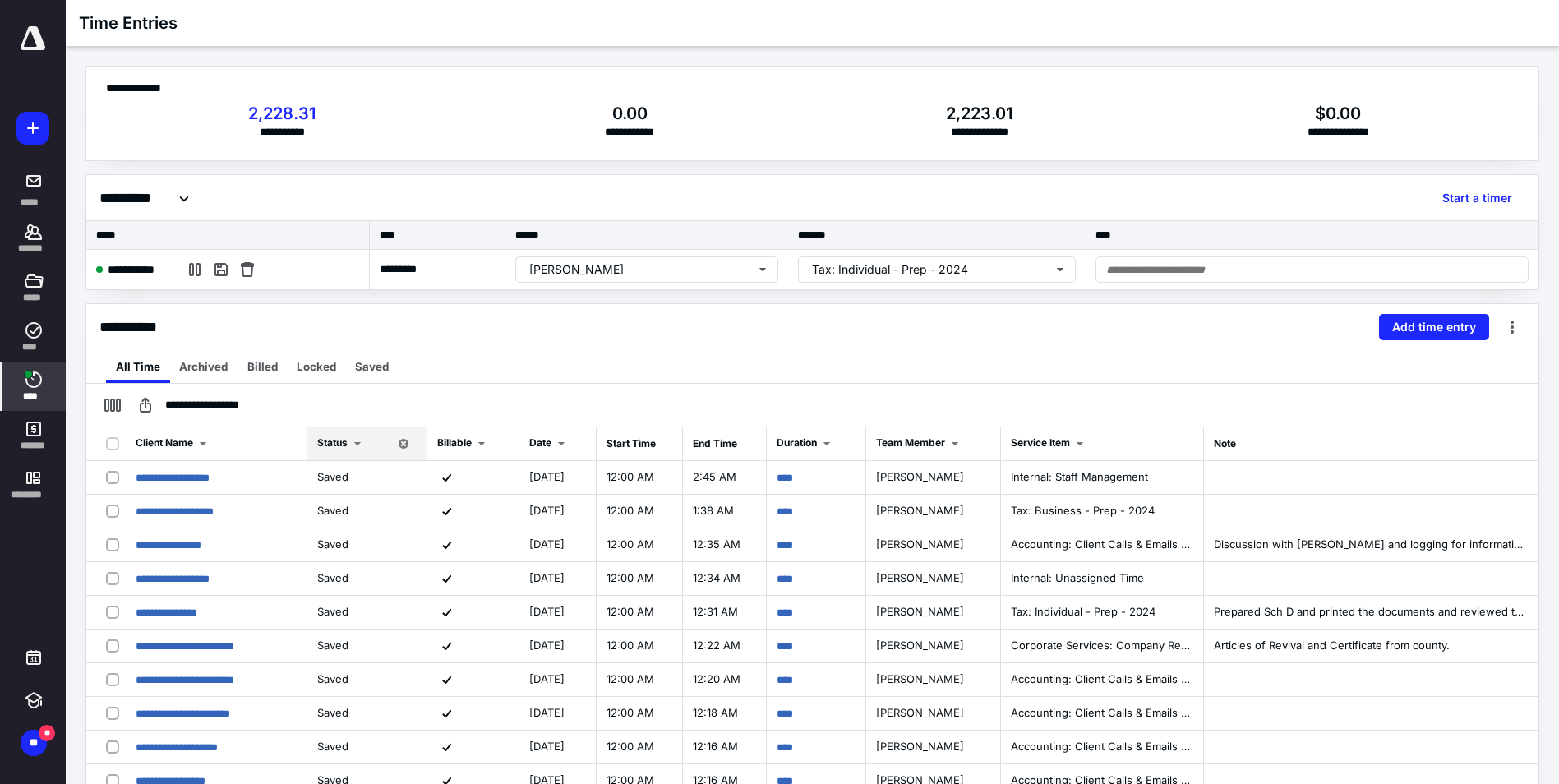 click on "All Time Archived Billed Locked Saved" at bounding box center [812, 367] 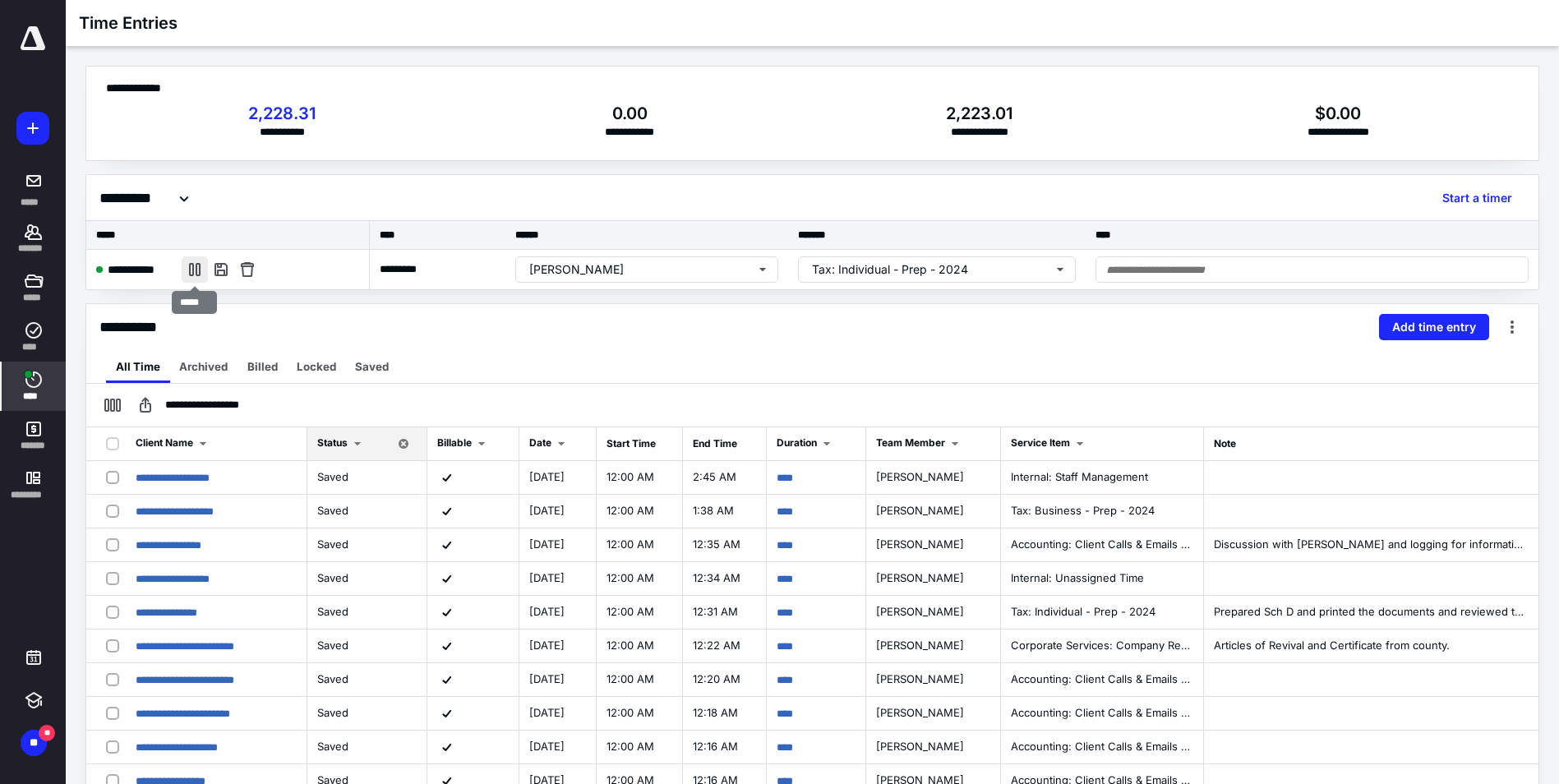 click at bounding box center (195, 270) 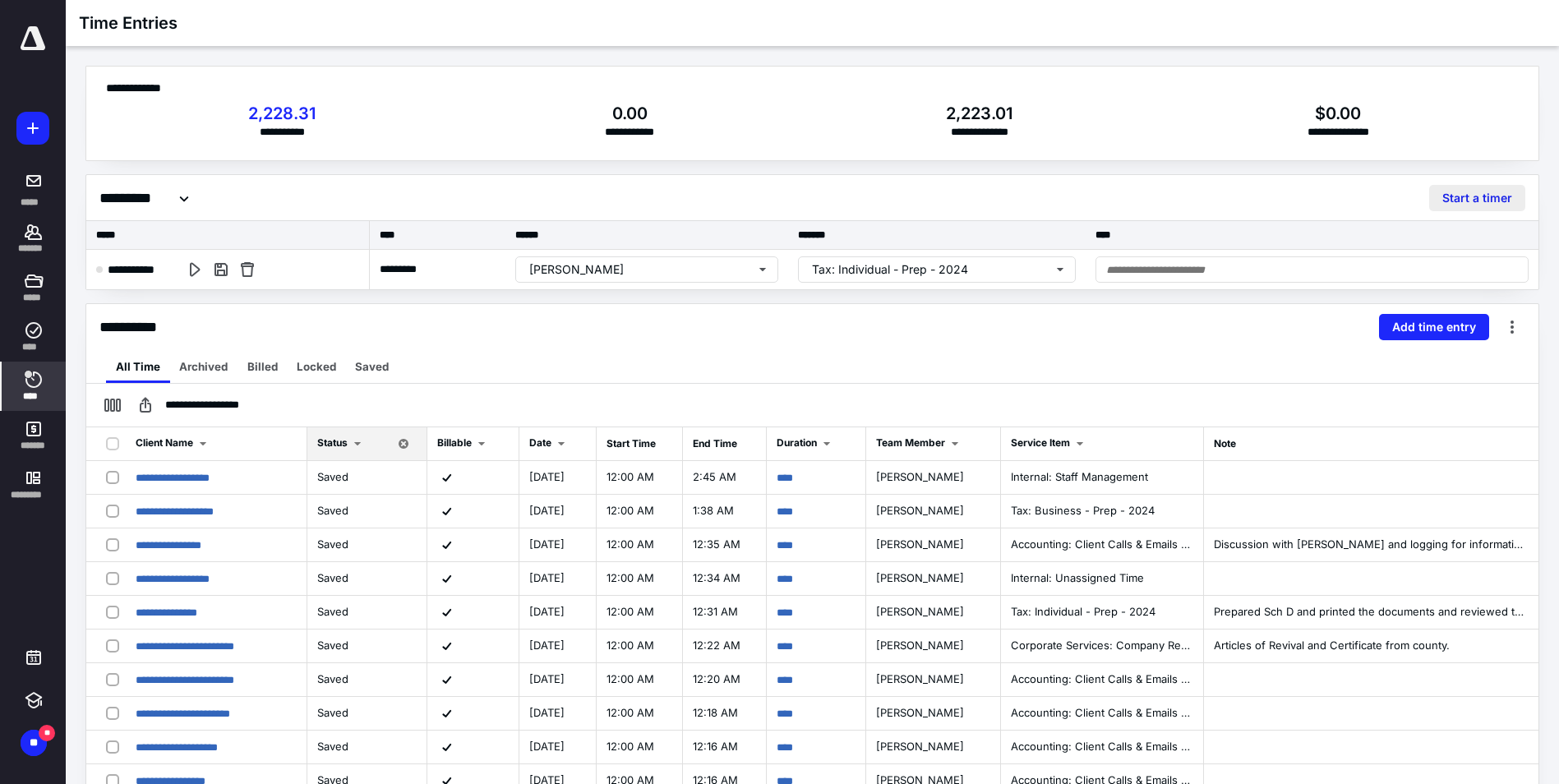 click on "Start a timer" at bounding box center (1477, 198) 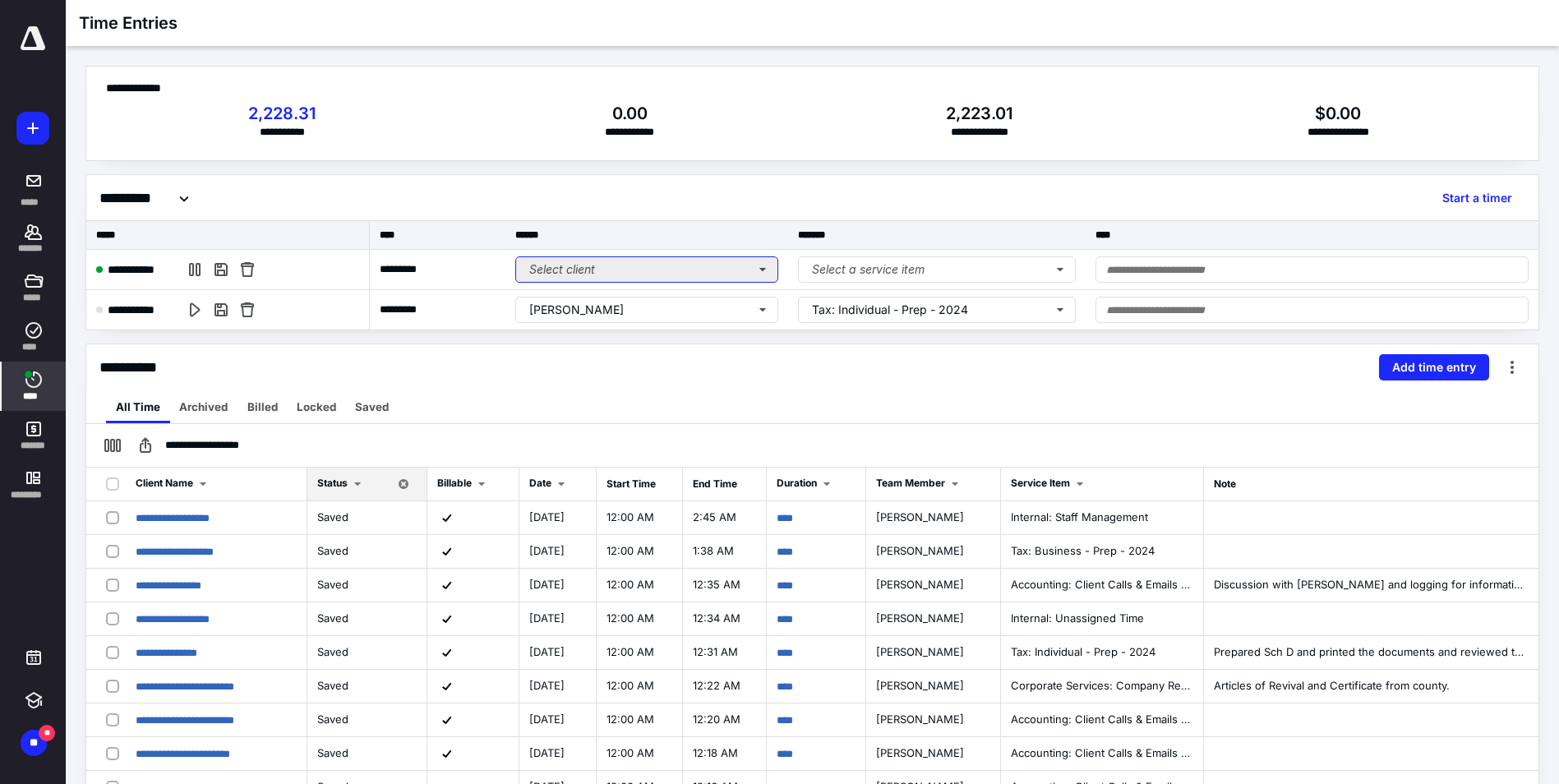 click on "Select client" at bounding box center [647, 270] 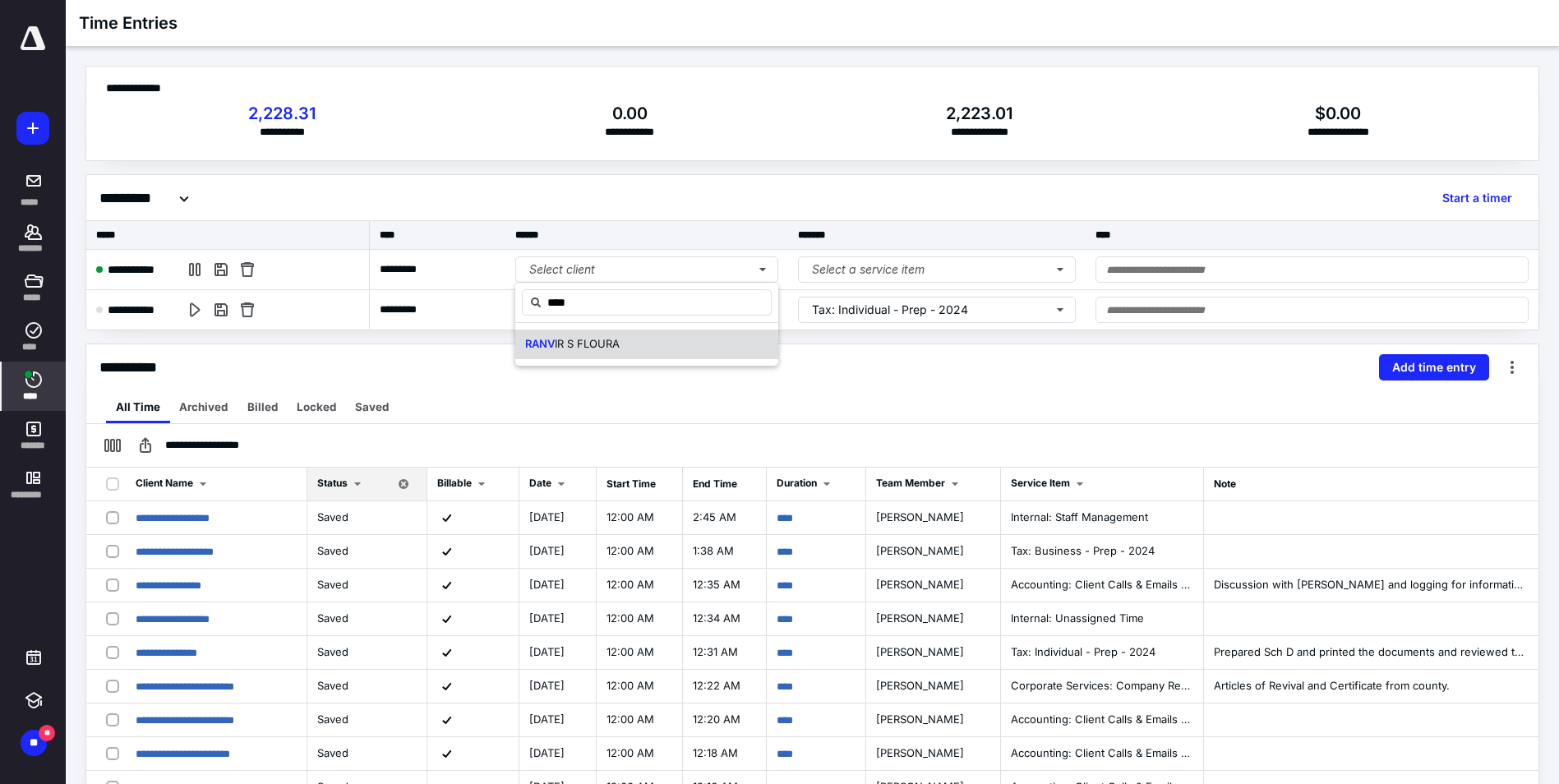 click on "RANV IR S FLOURA" at bounding box center [572, 344] 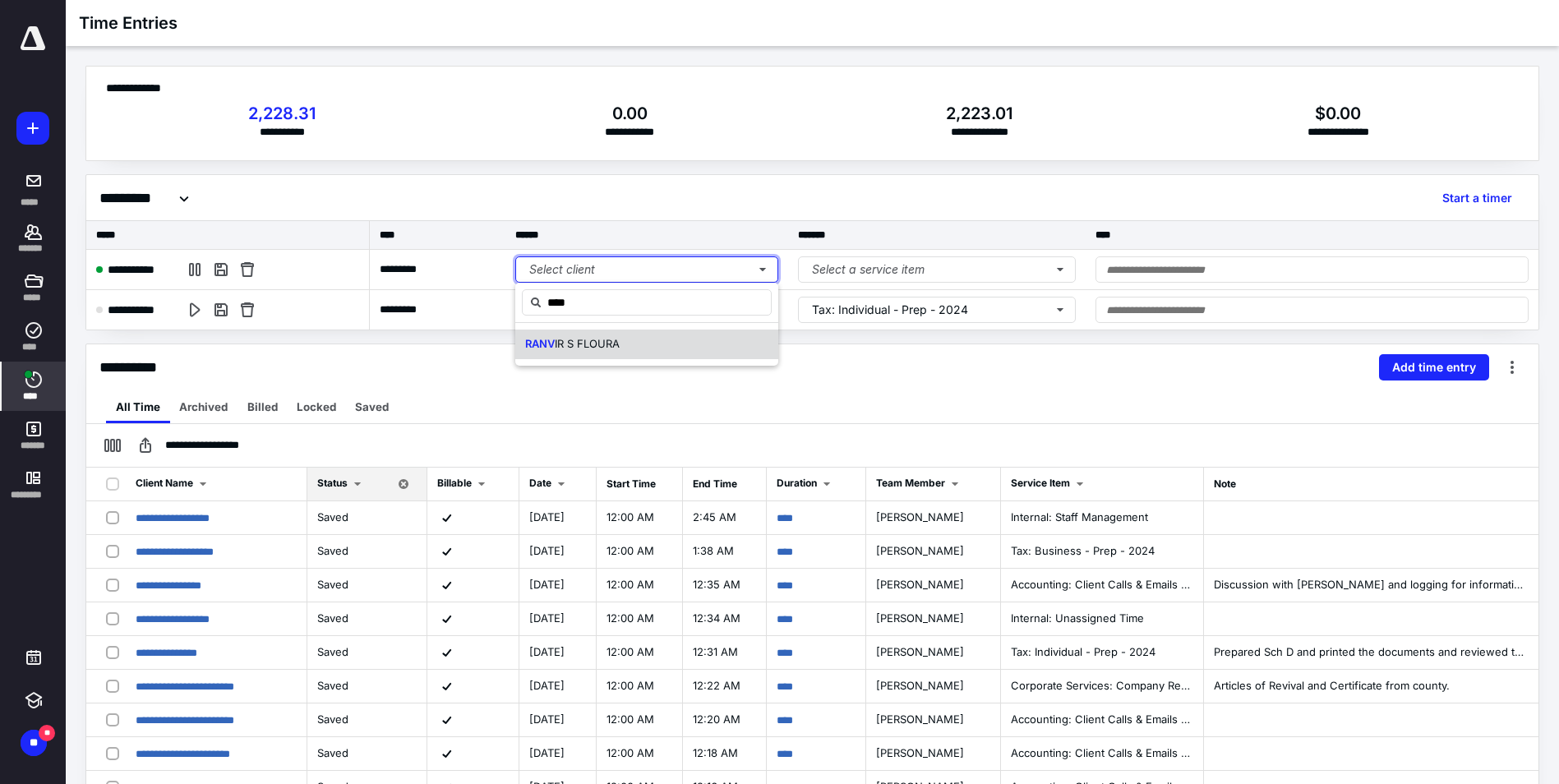 type 